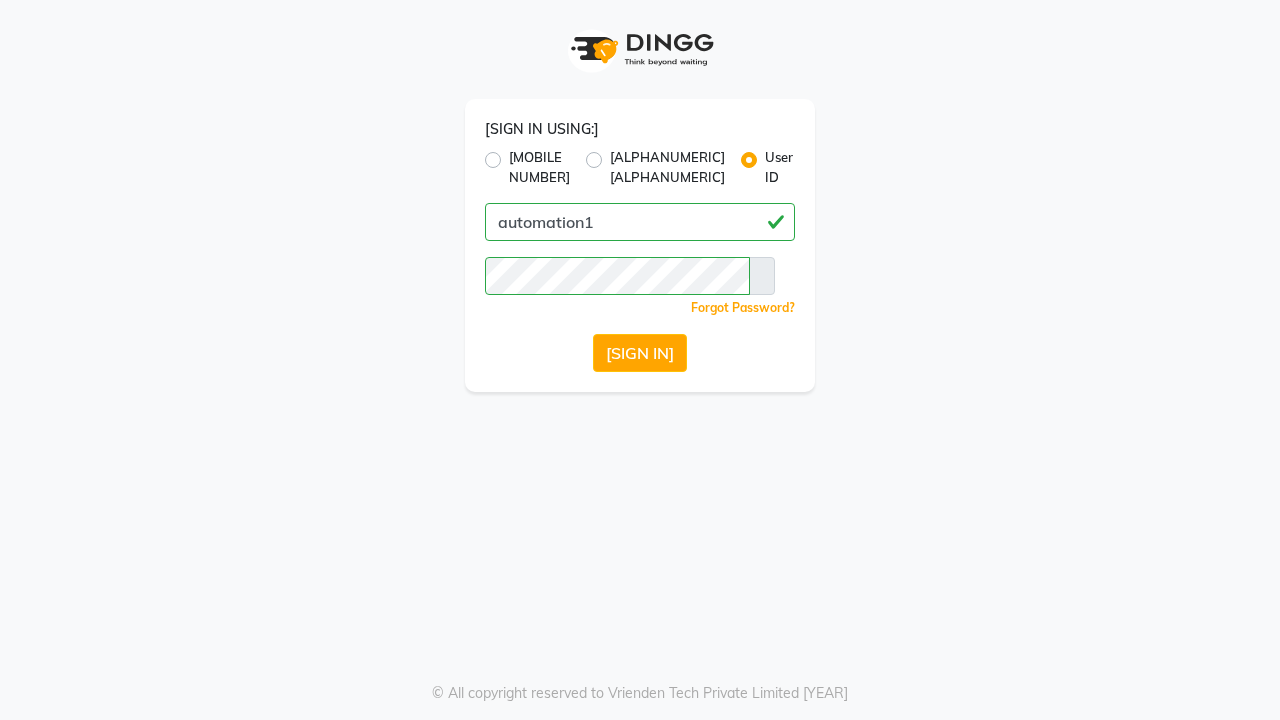 scroll, scrollTop: 0, scrollLeft: 0, axis: both 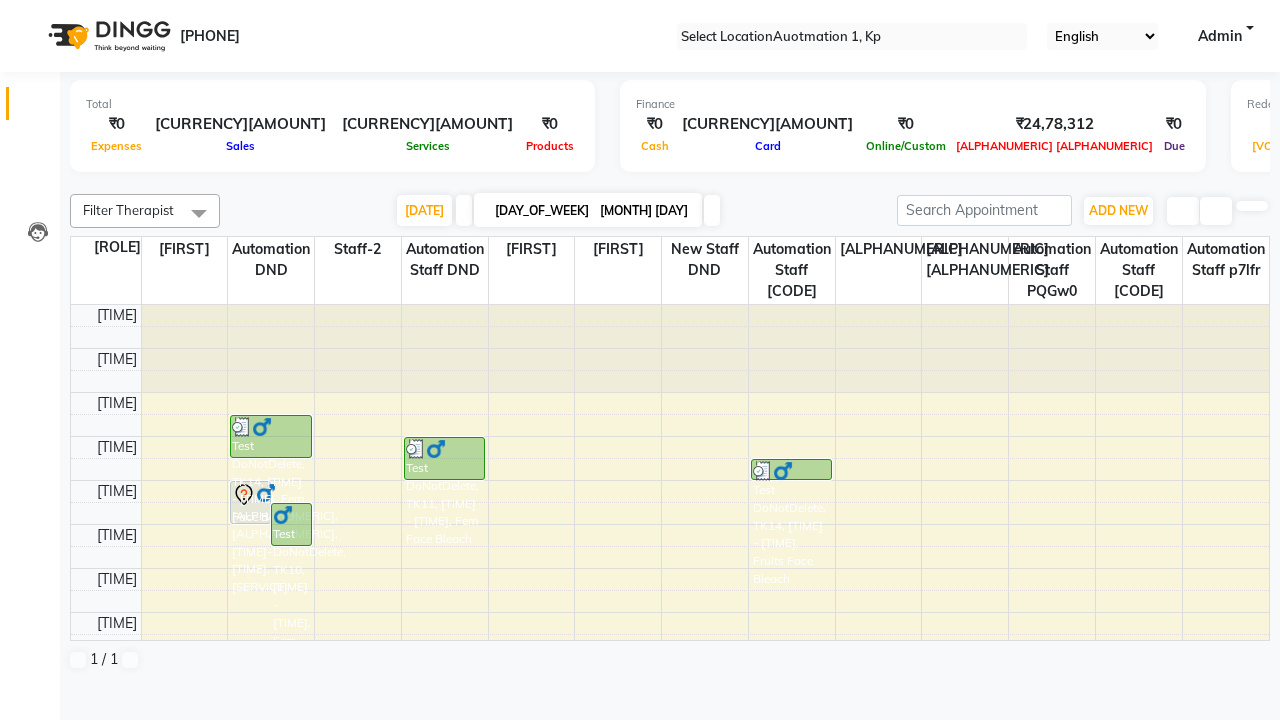 click at bounding box center (31, 8) 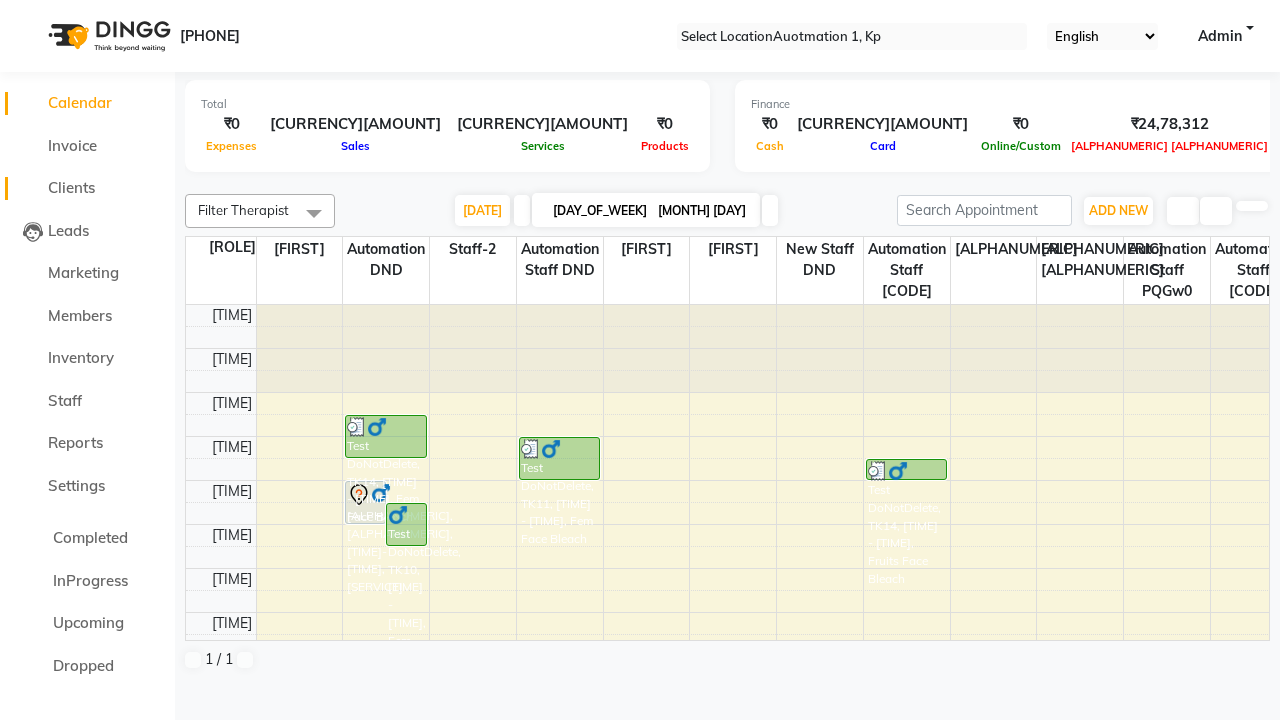 click on "Clients" at bounding box center [71, 187] 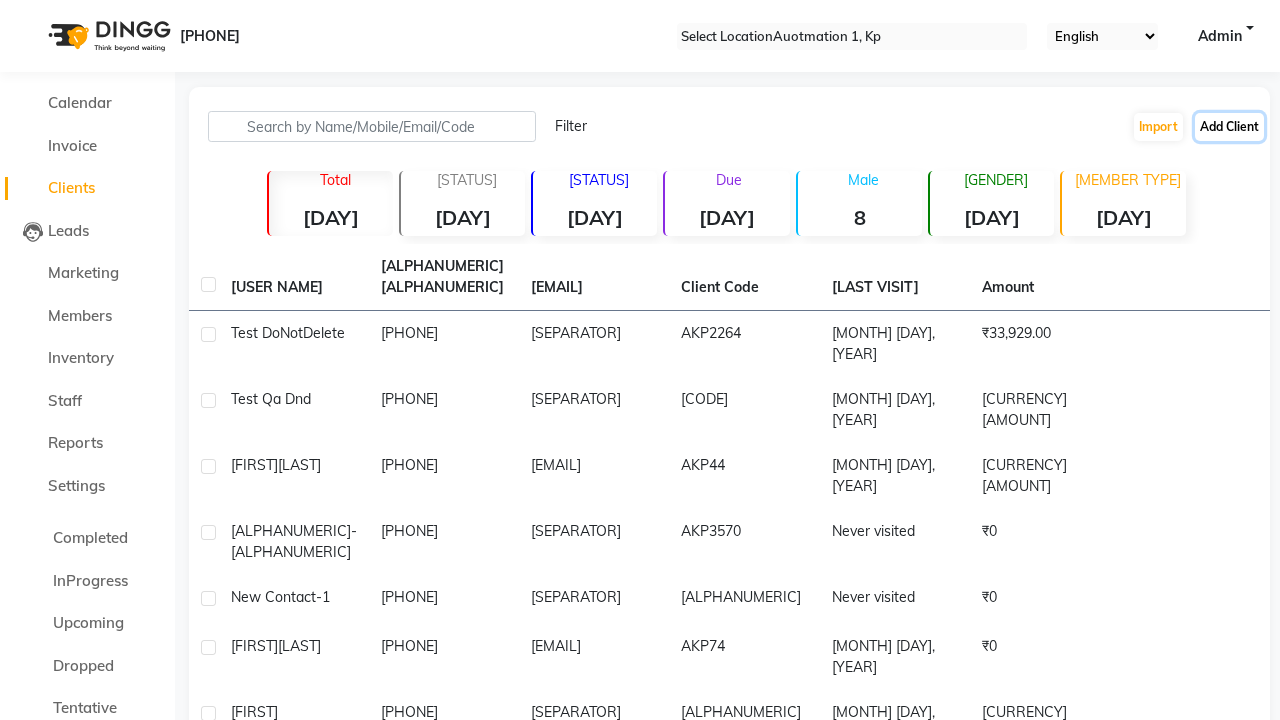 click on "Add Client" at bounding box center [1229, 127] 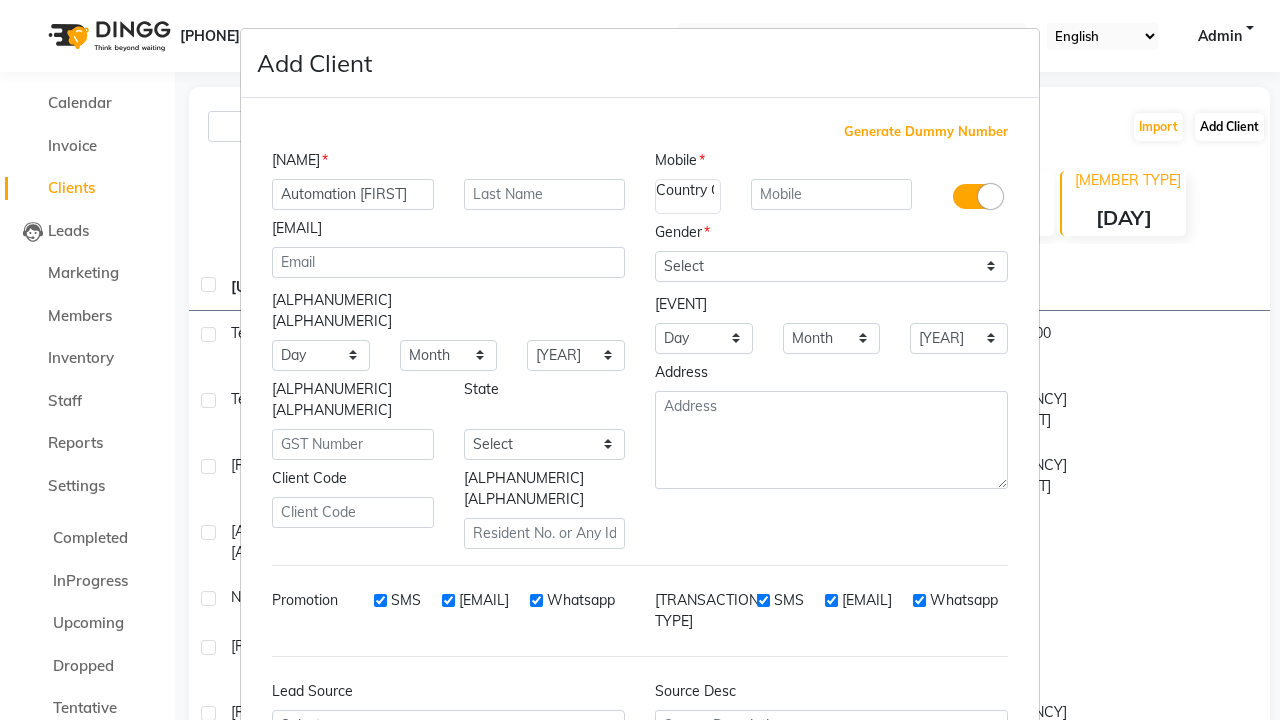 type on "Automation [FIRST]" 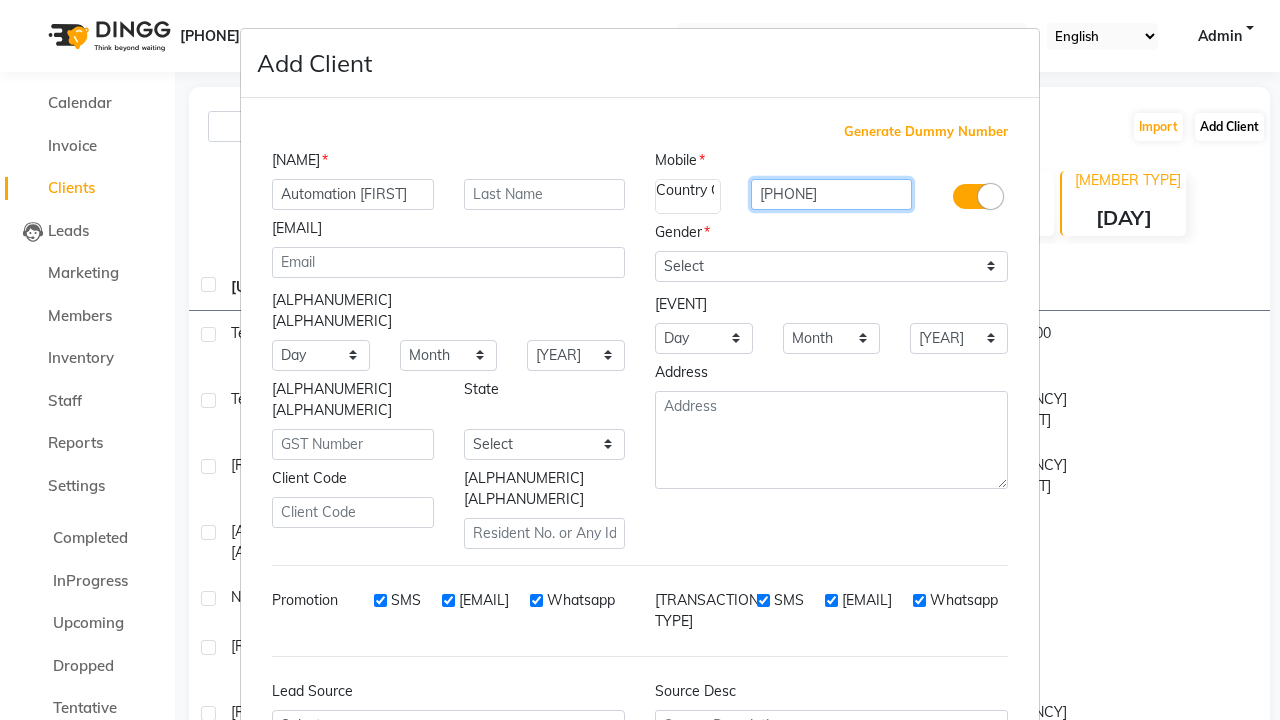 type on "[PHONE]" 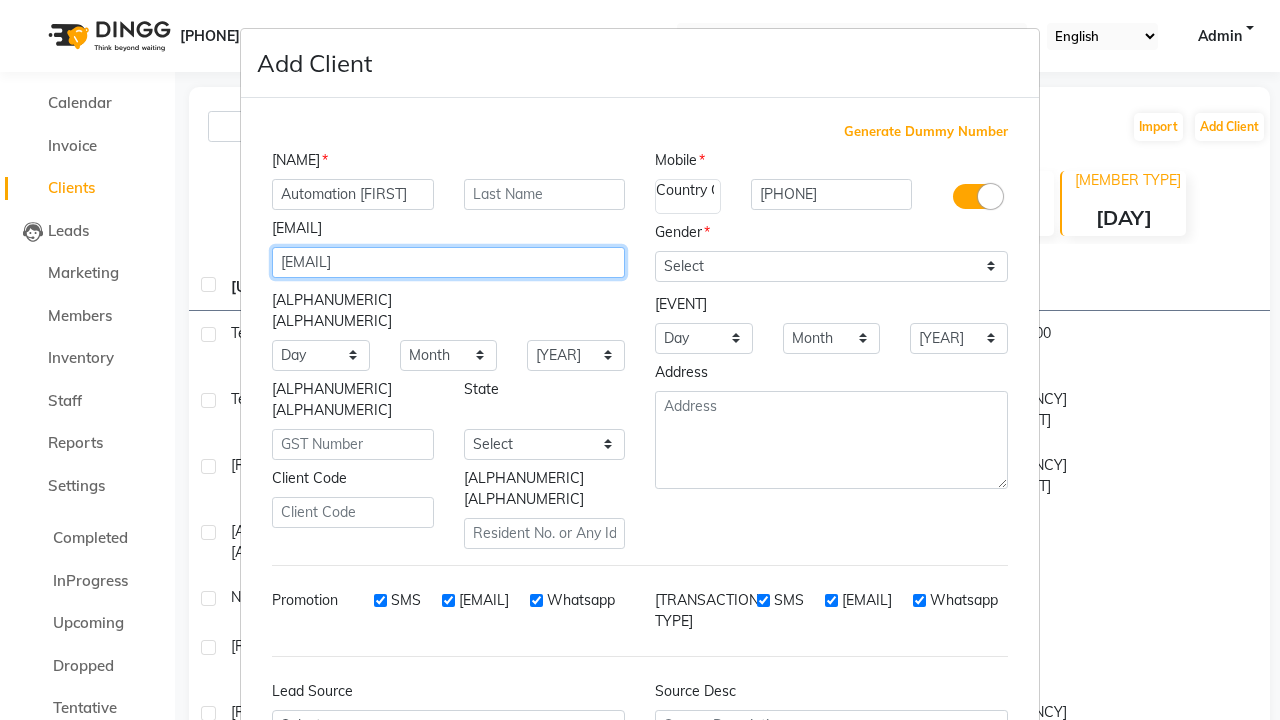 type on "[EMAIL]" 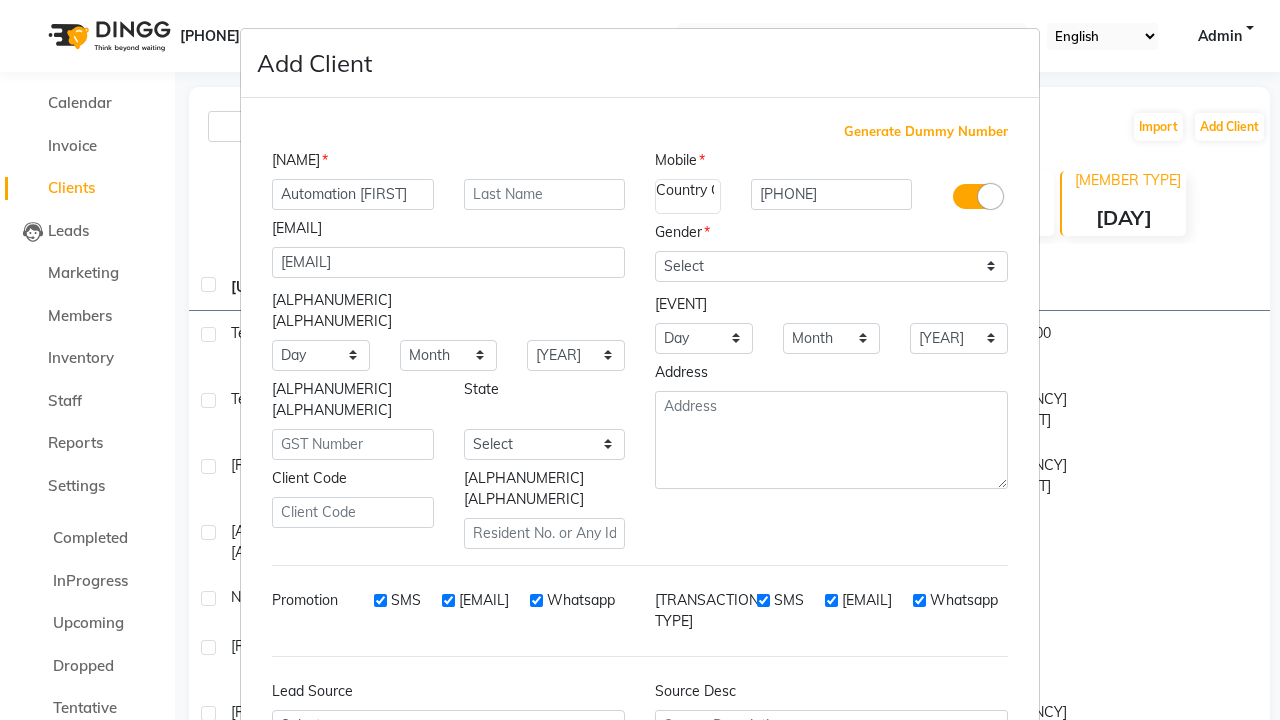 click on "Add" at bounding box center (910, 867) 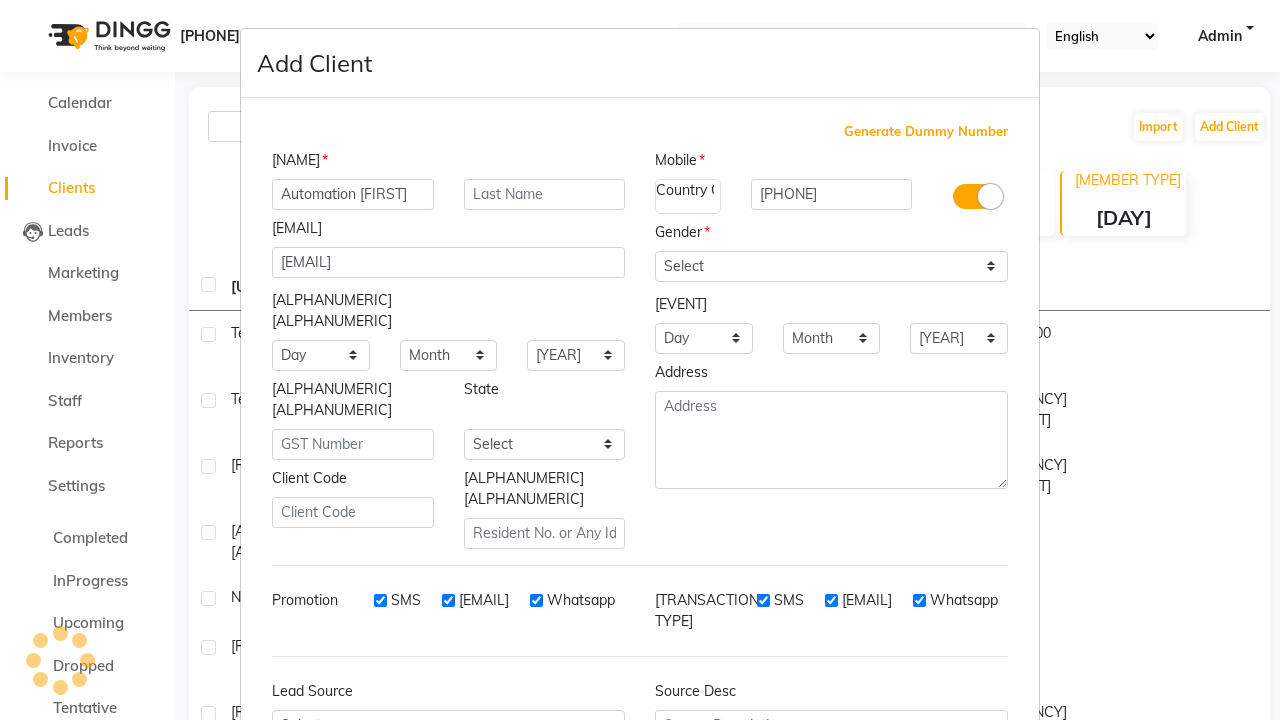 scroll, scrollTop: 129, scrollLeft: 0, axis: vertical 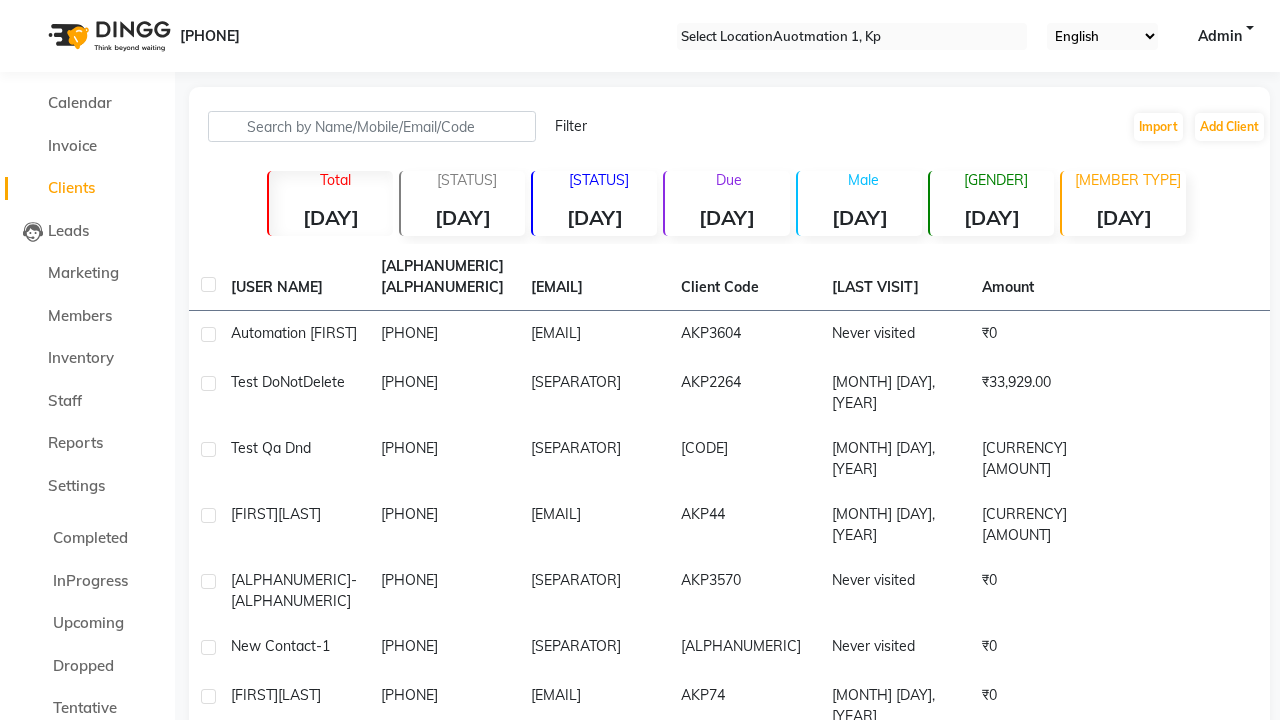 click on "Successfully created new user." at bounding box center (640, 1037) 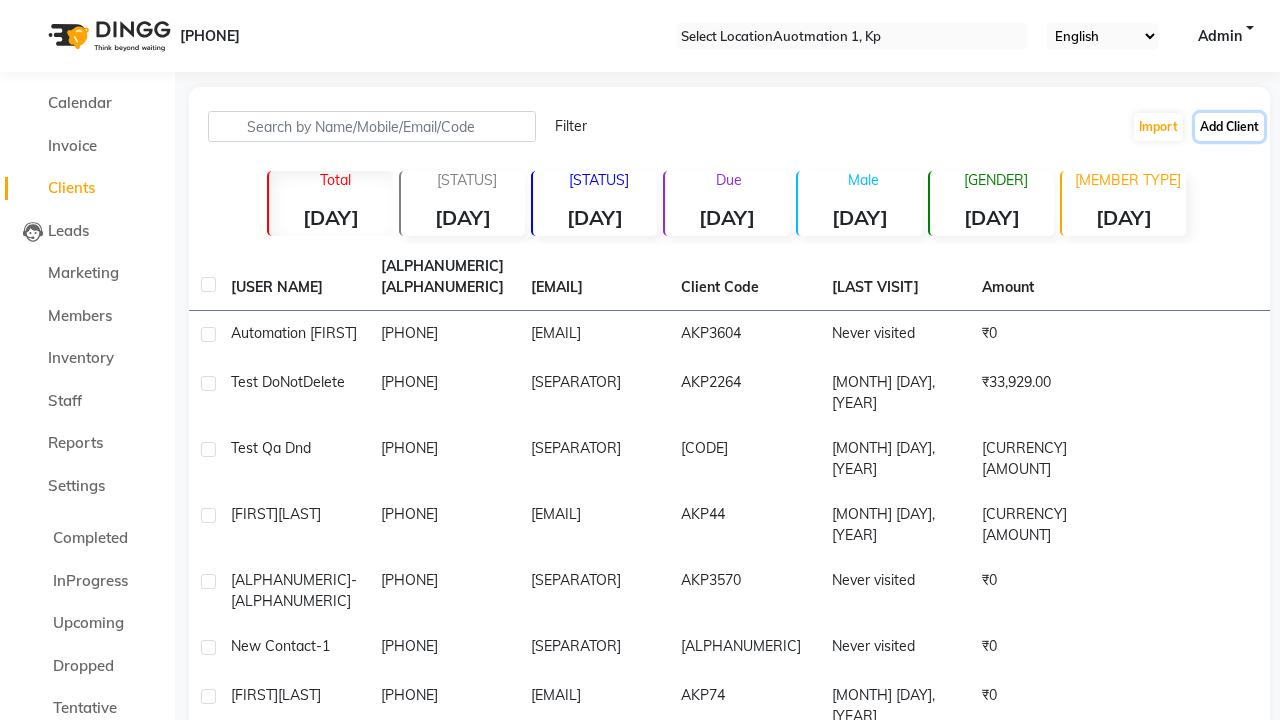 click on "Add Client" at bounding box center [1229, 127] 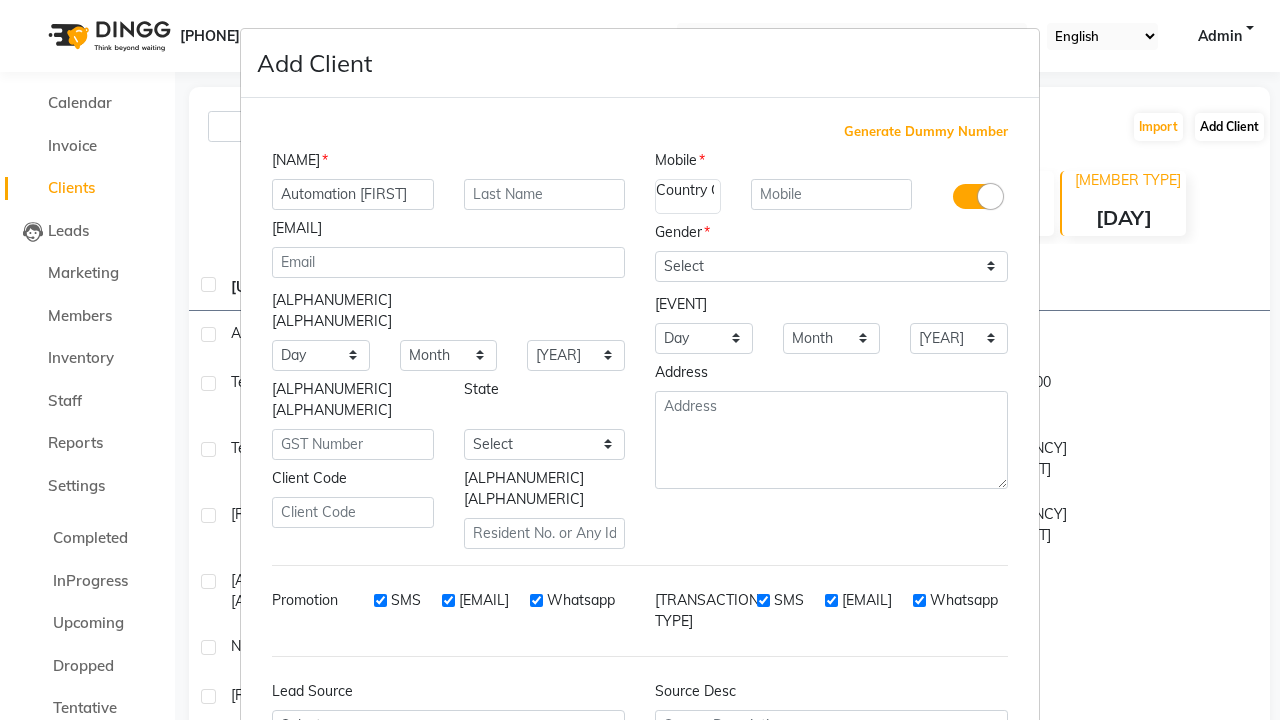 type on "Automation [FIRST]" 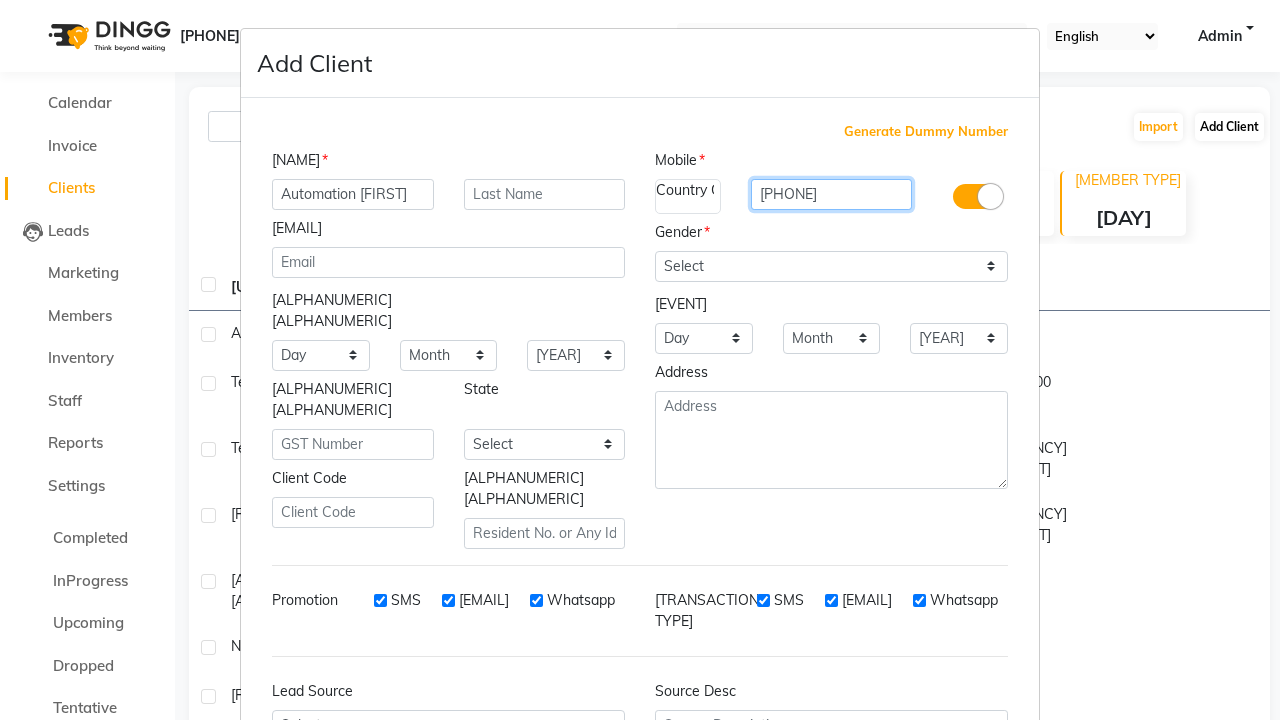 type on "[PHONE]" 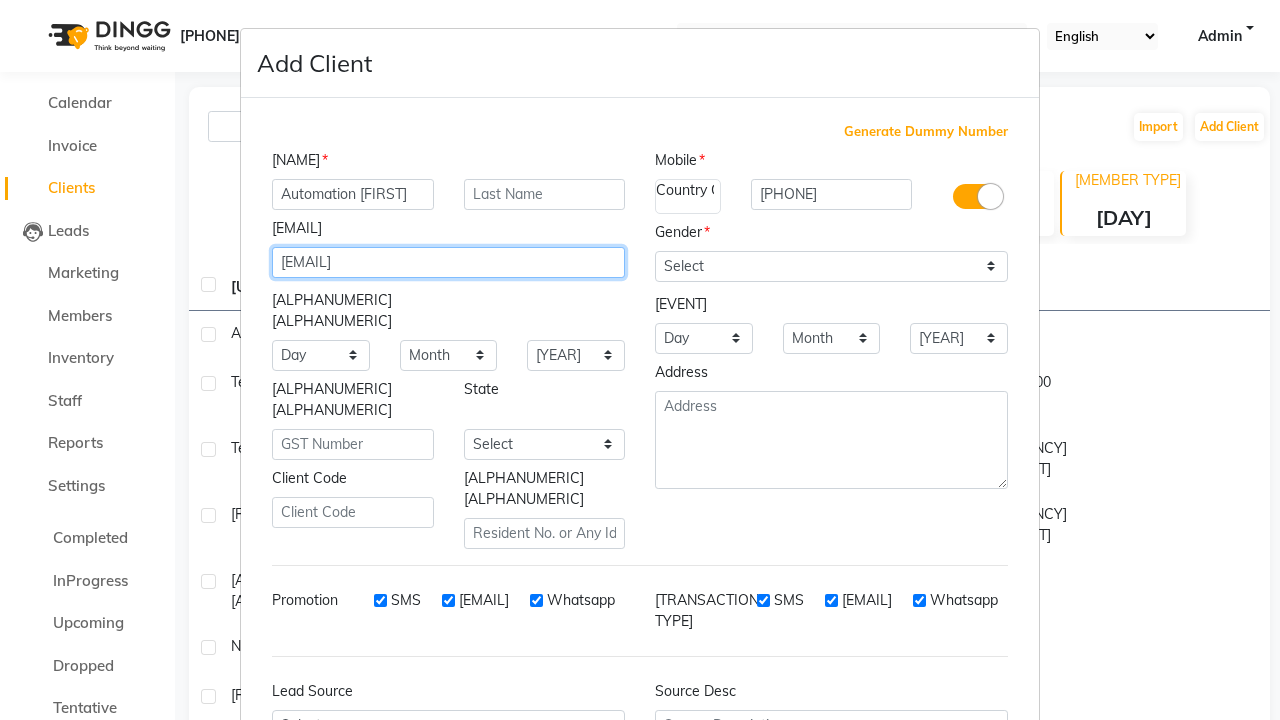 type on "[EMAIL]" 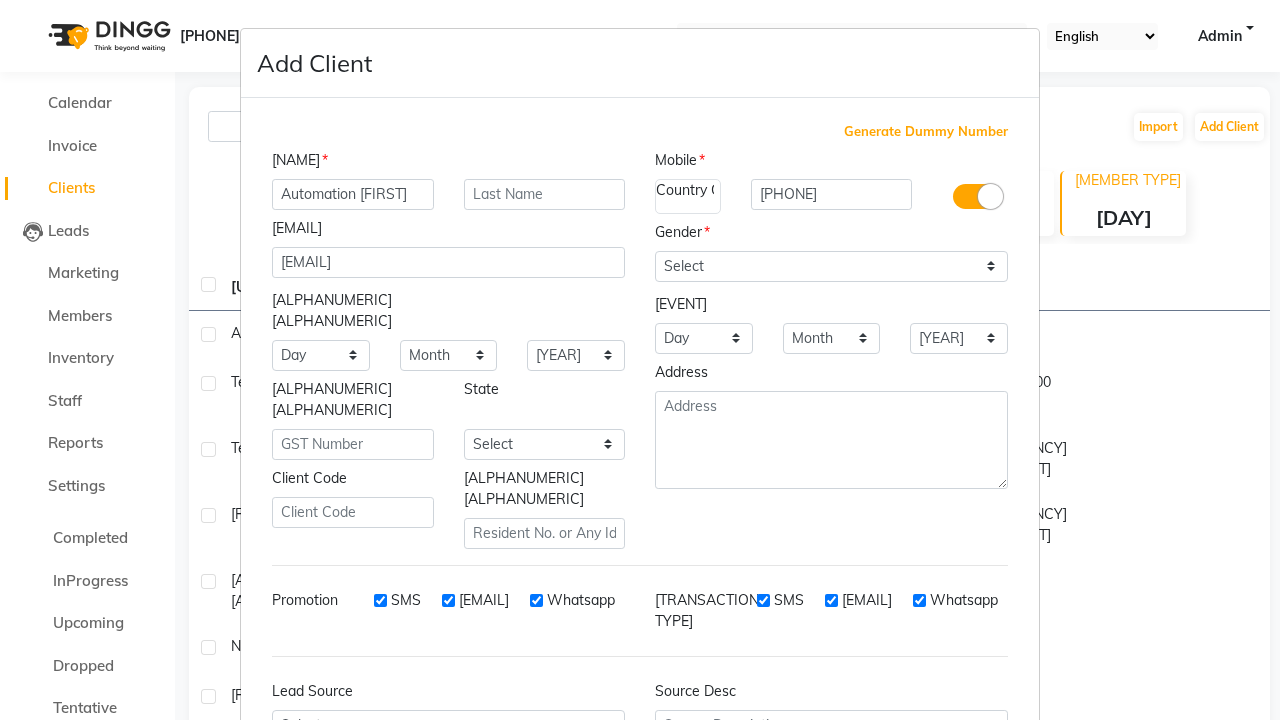 click at bounding box center (292, 788) 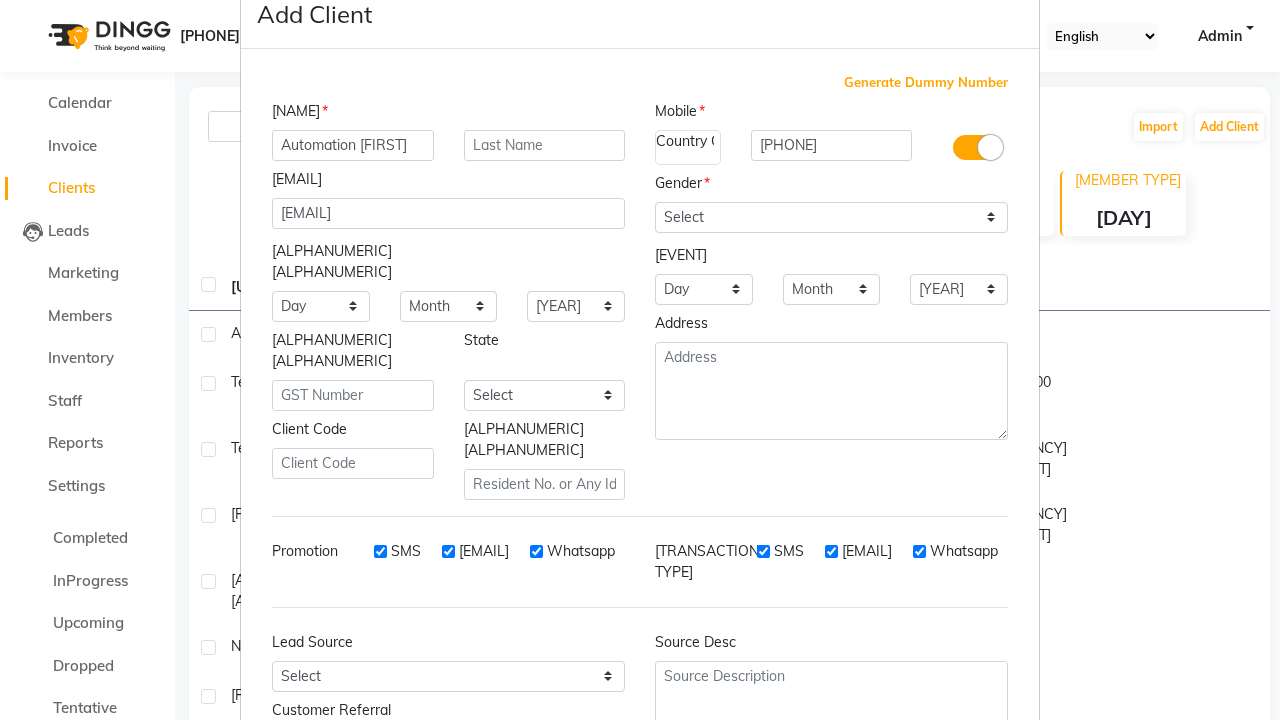 click on "Automation [FIRST]" at bounding box center [410, 760] 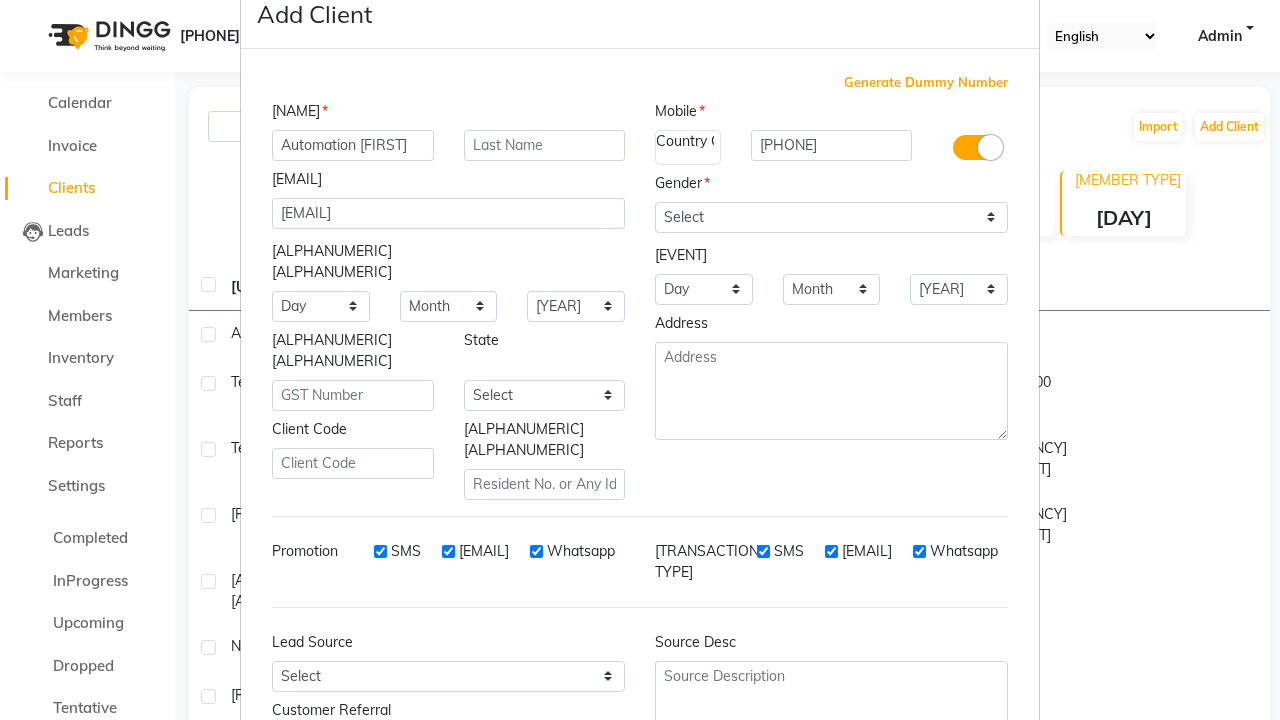 click on "Add" at bounding box center [910, 894] 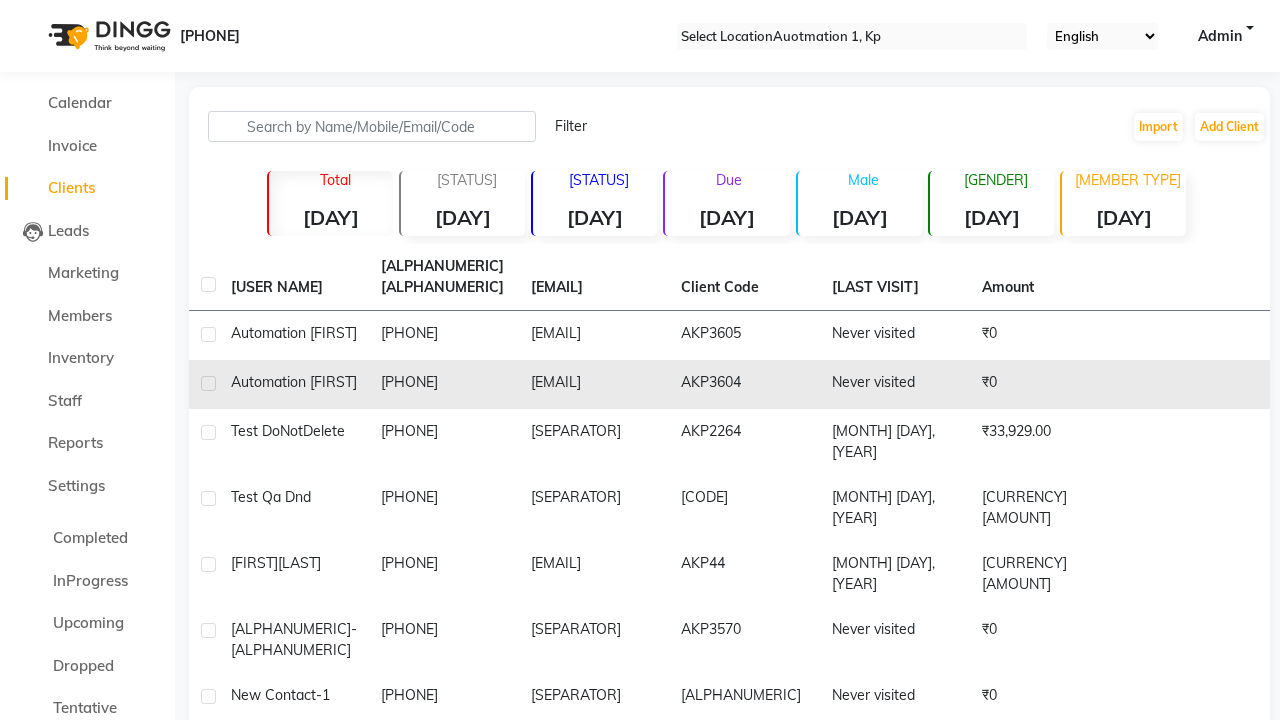 click on "Successfully created new user." at bounding box center (640, 1037) 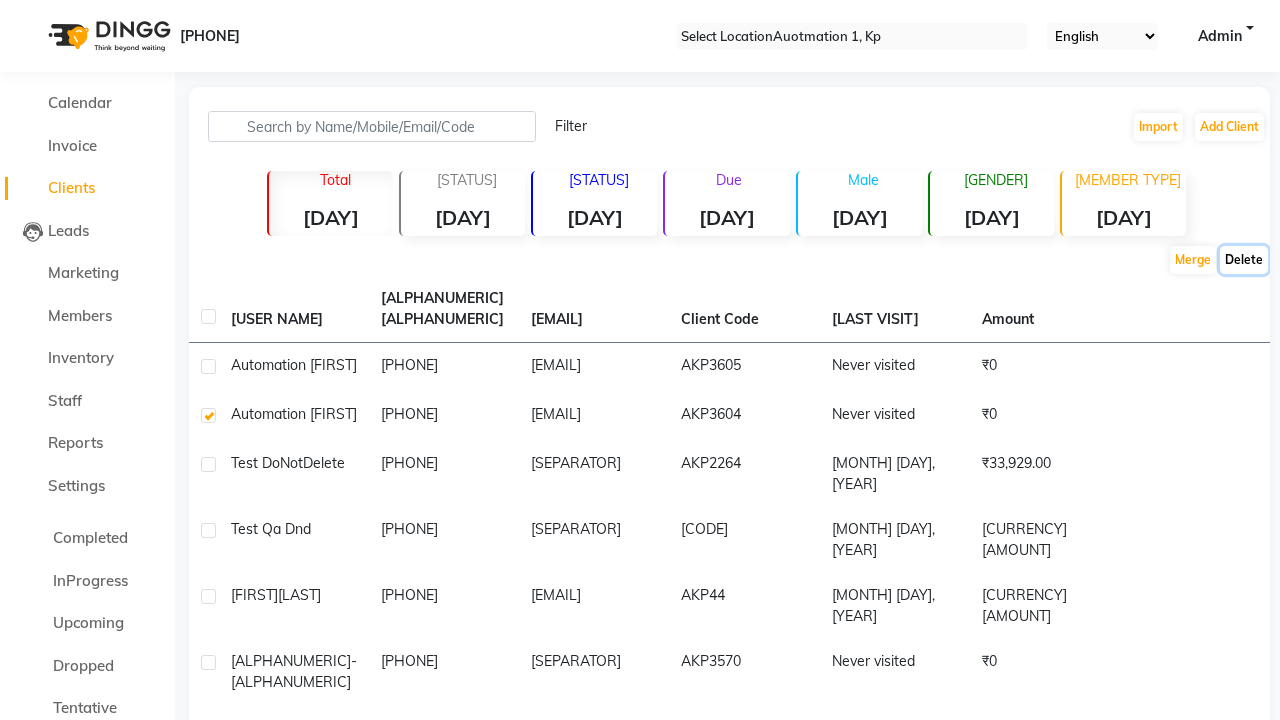 click on "Delete" at bounding box center (1193, 260) 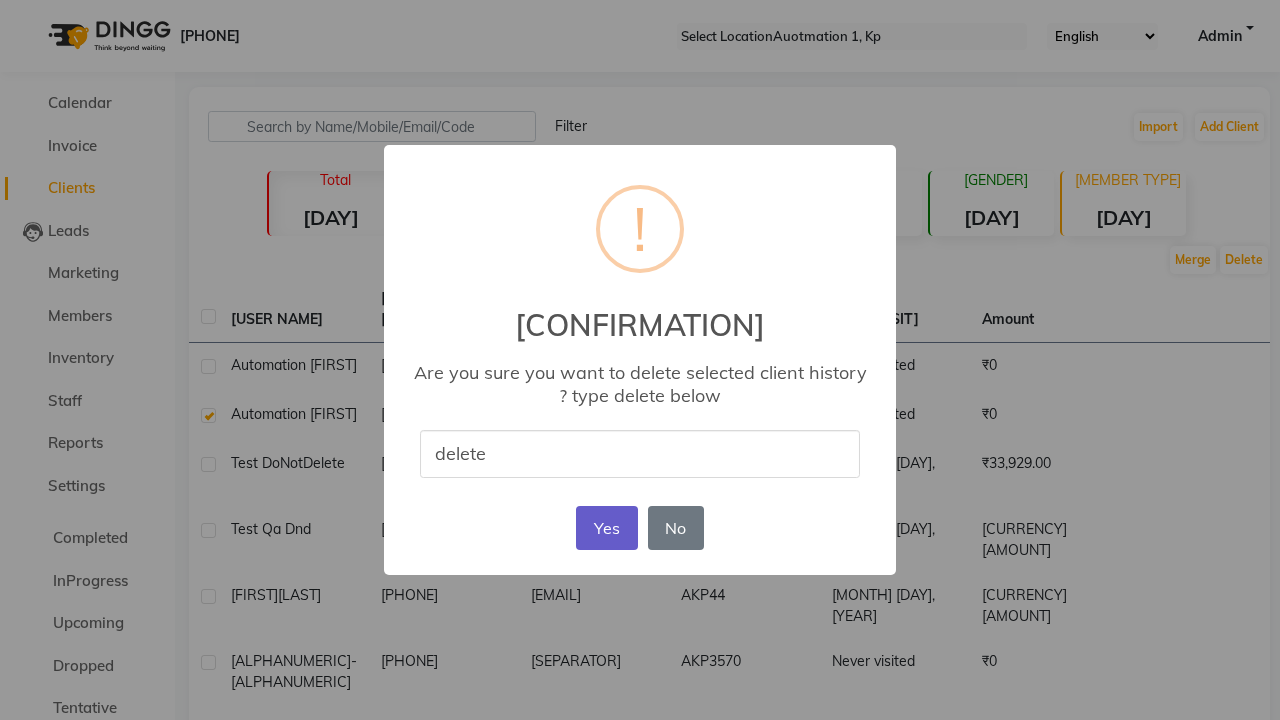 type on "delete" 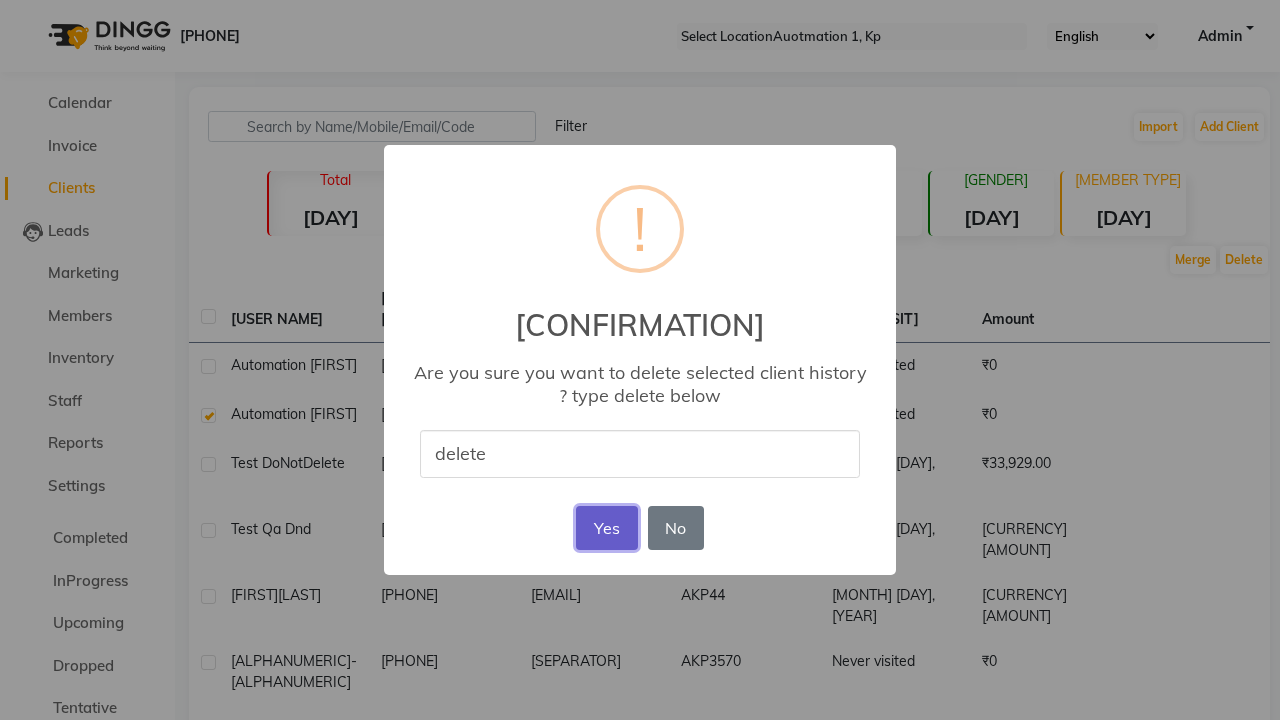 click on "Yes" at bounding box center (606, 528) 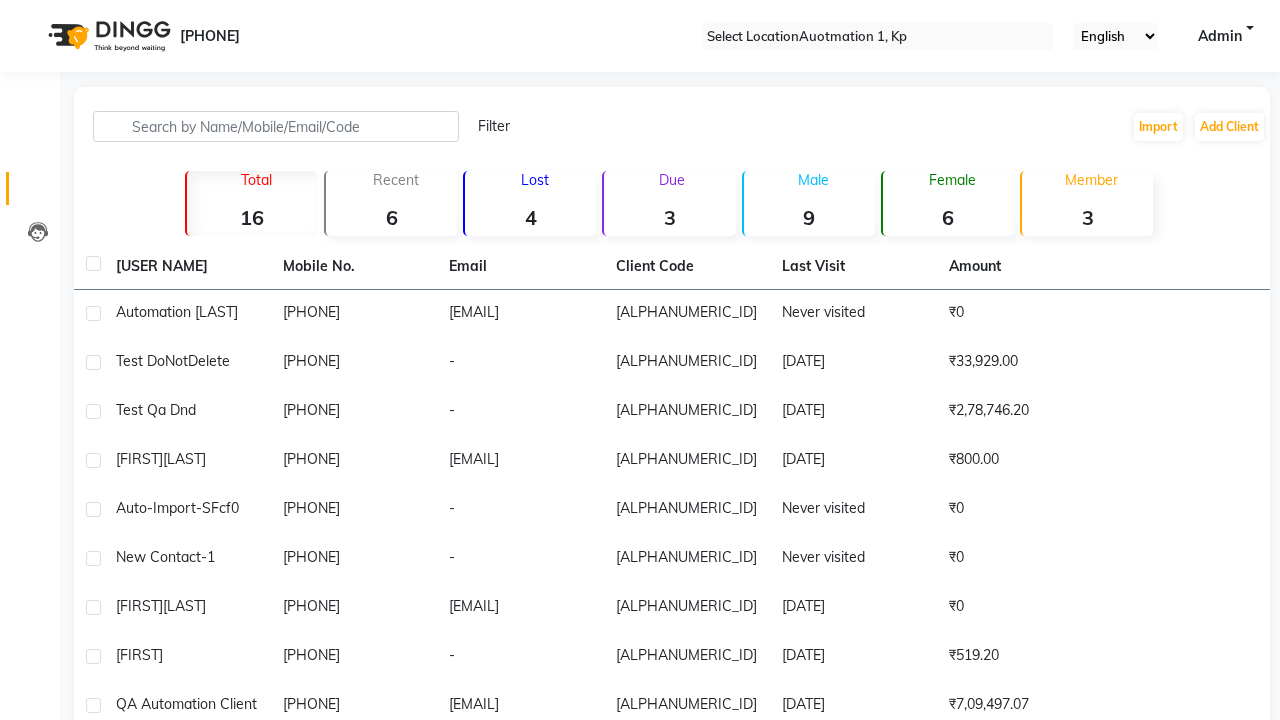 scroll, scrollTop: 0, scrollLeft: 0, axis: both 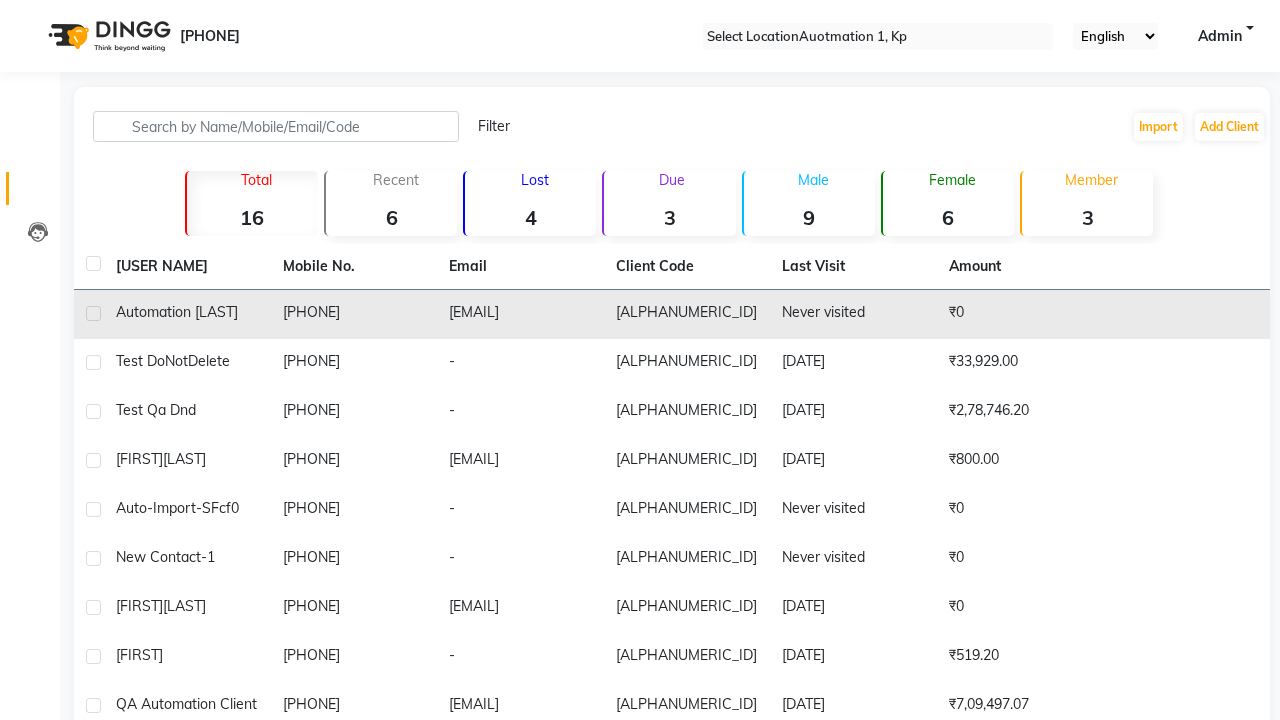 click at bounding box center [93, 313] 